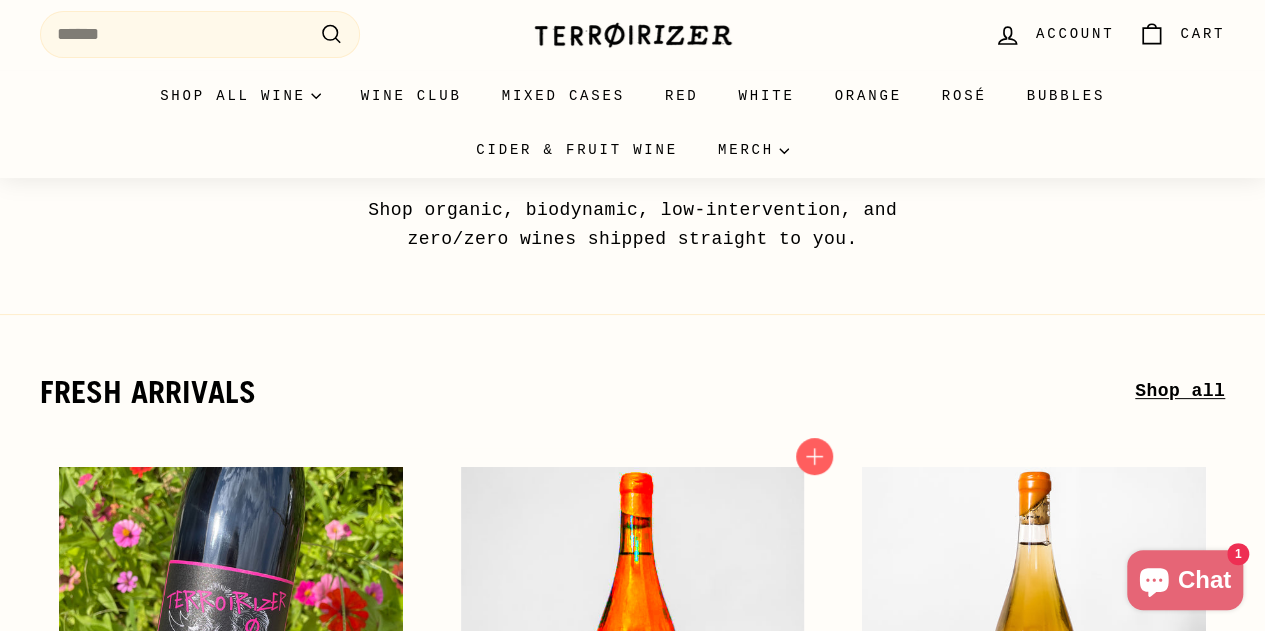 scroll, scrollTop: 0, scrollLeft: 0, axis: both 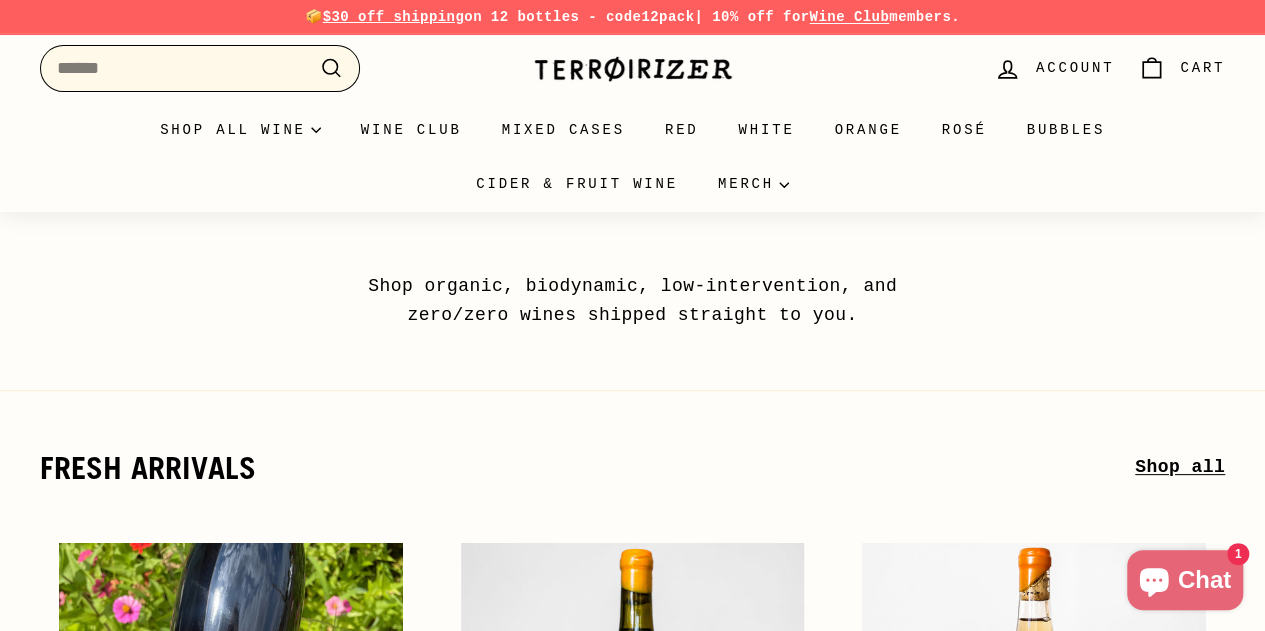 click on "Search" at bounding box center (200, 68) 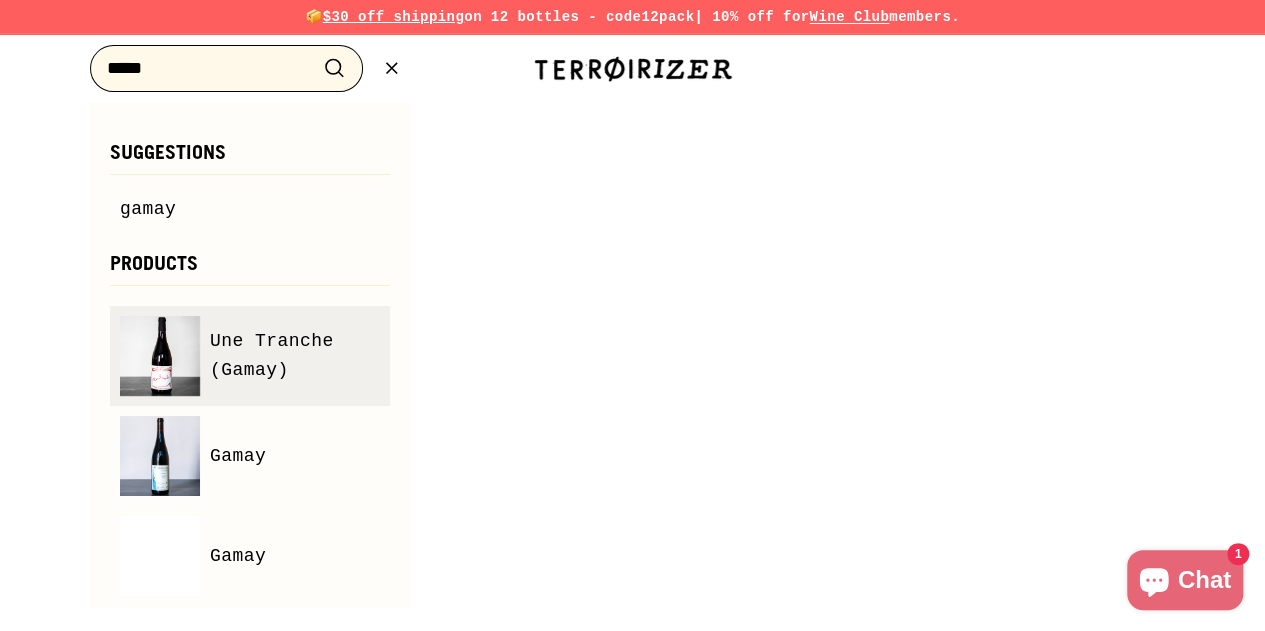 type on "*****" 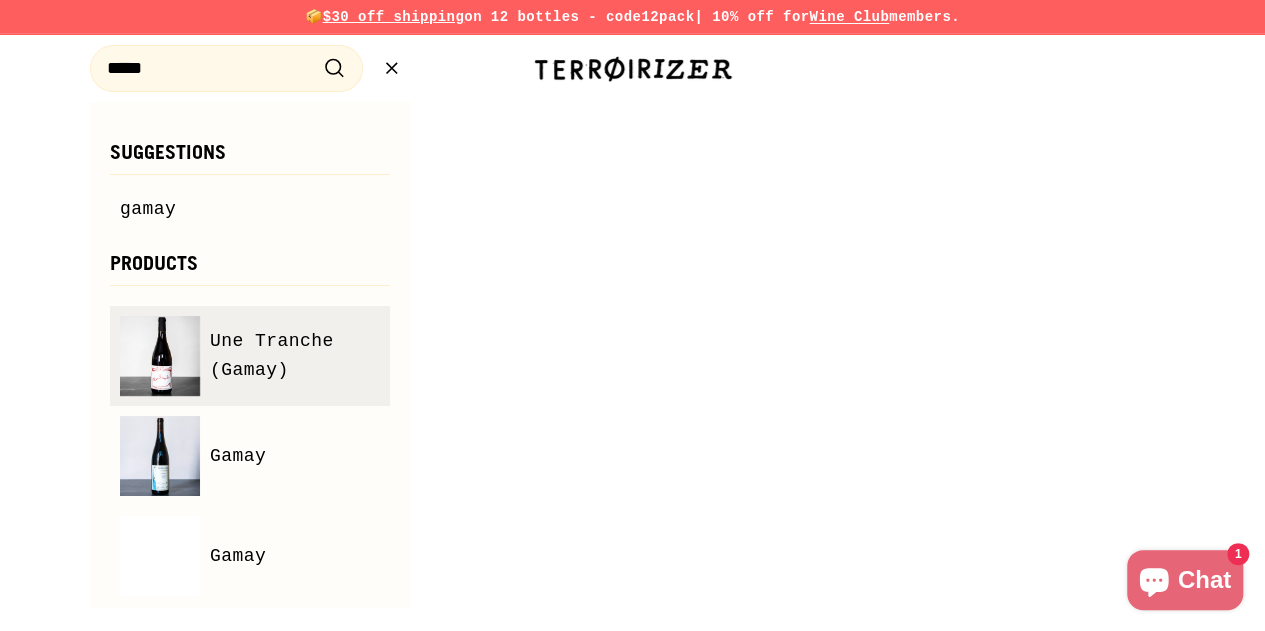 click on "Une Tranche (Gamay)" at bounding box center [295, 356] 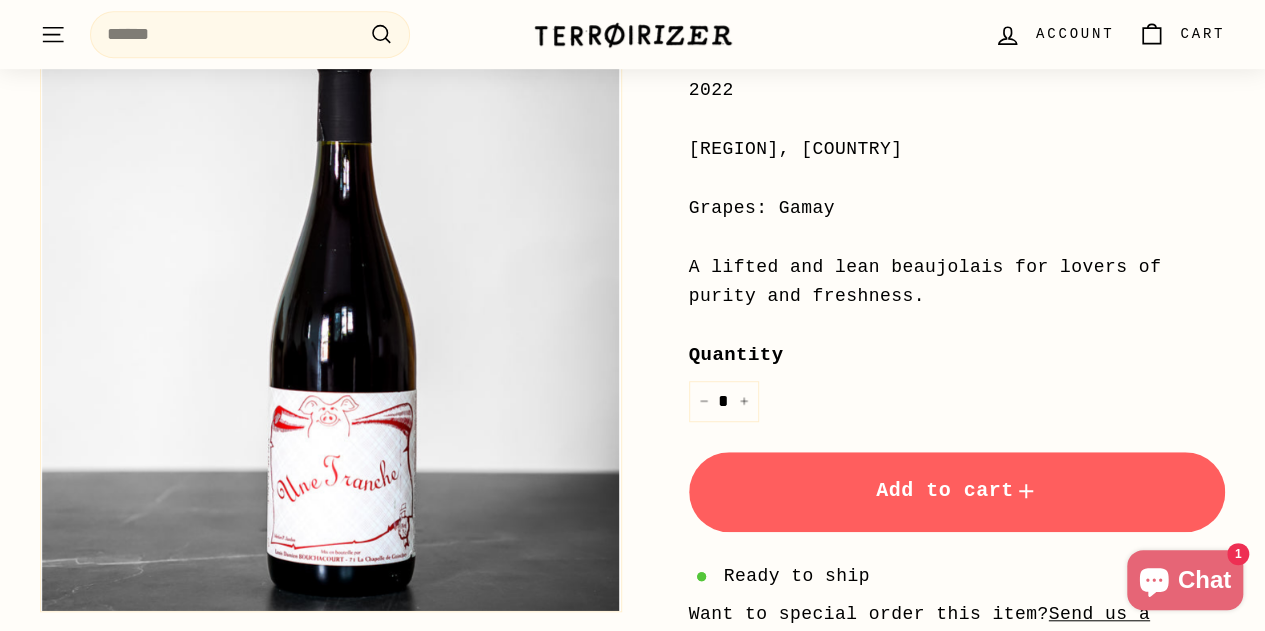 scroll, scrollTop: 500, scrollLeft: 0, axis: vertical 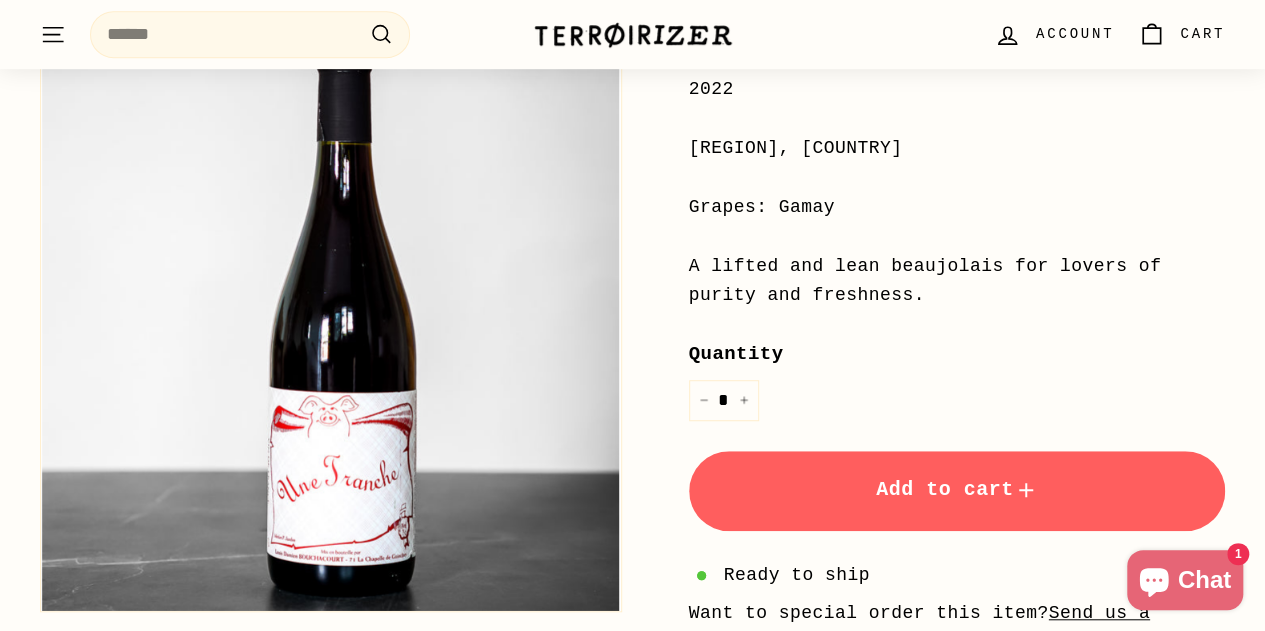 click on "Add to cart" at bounding box center [957, 491] 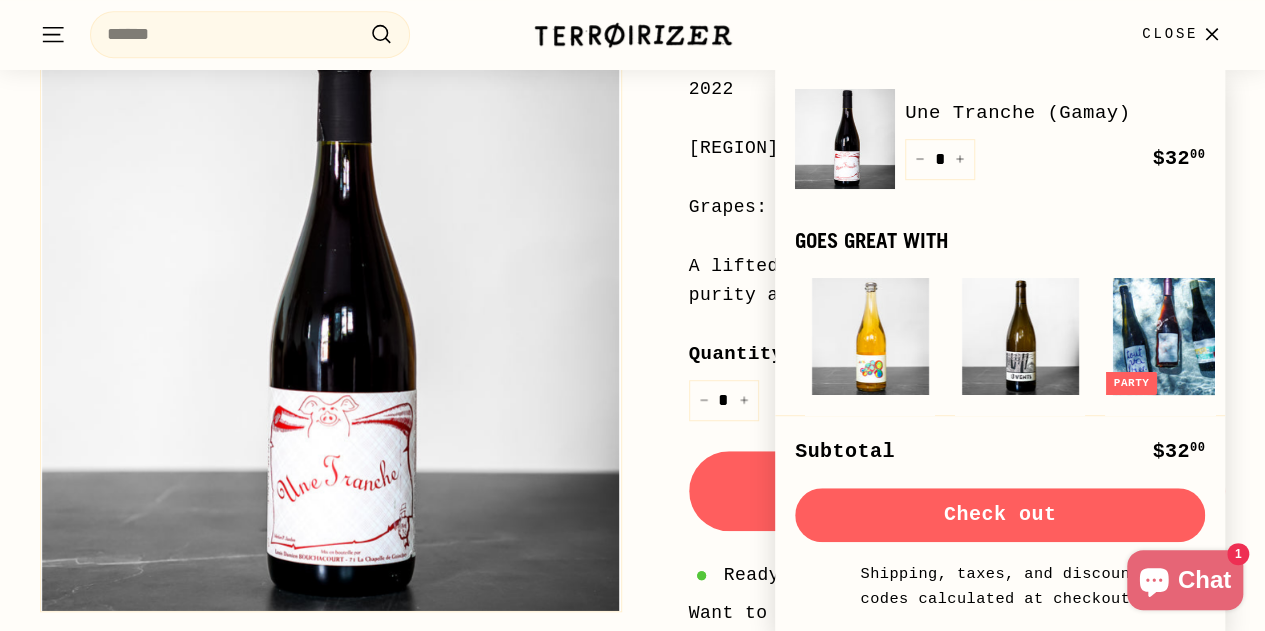 click 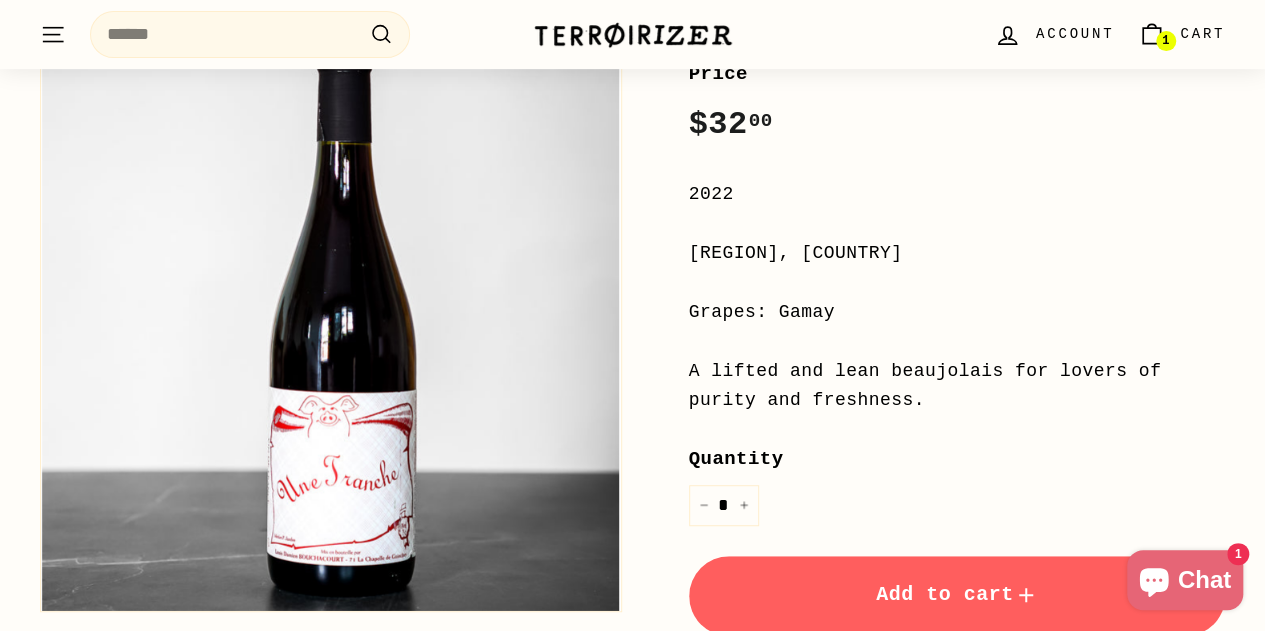 scroll, scrollTop: 200, scrollLeft: 0, axis: vertical 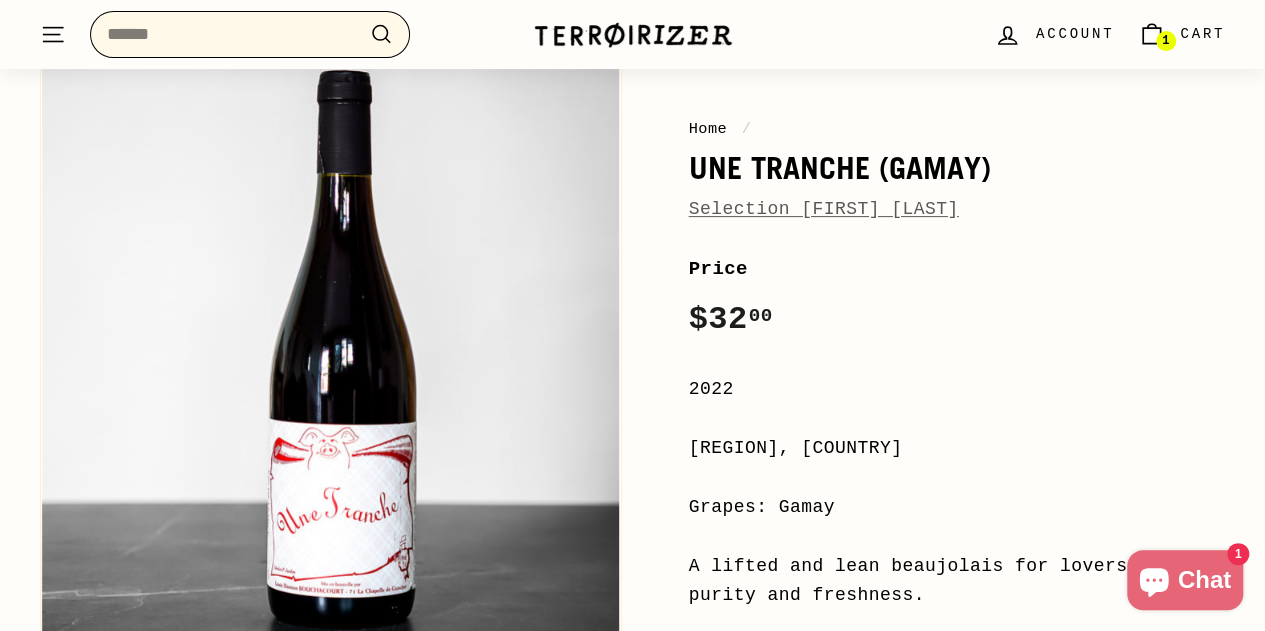 click on "Search" at bounding box center (250, 34) 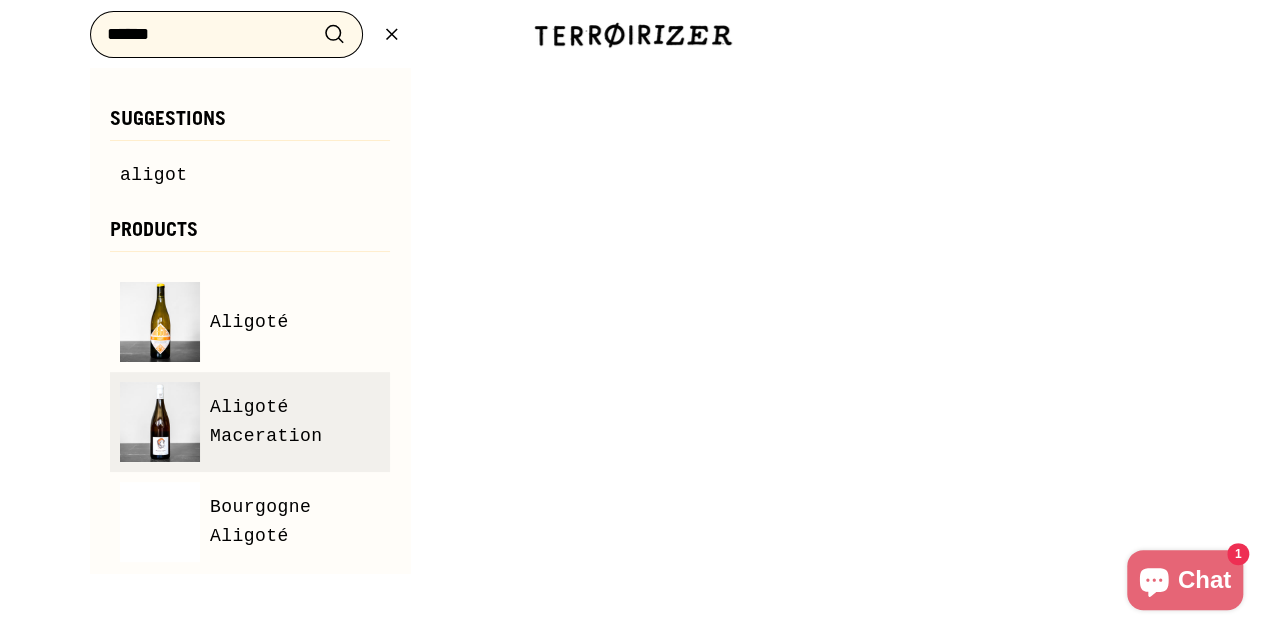 type on "******" 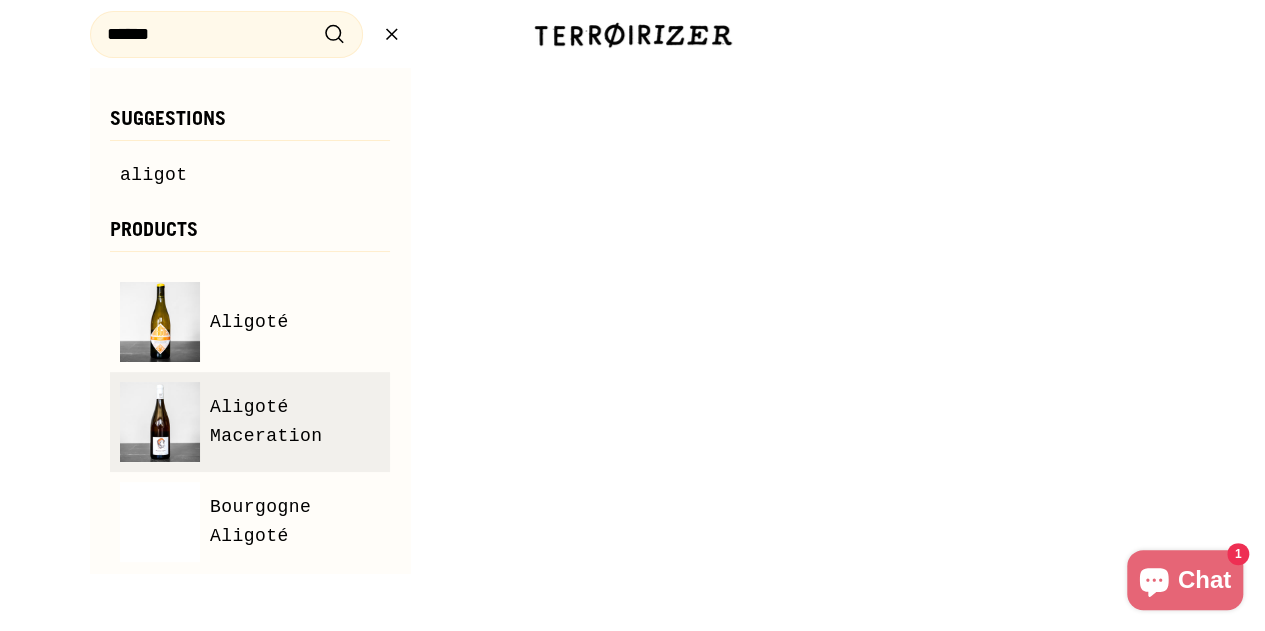 click on "Aligoté Maceration" at bounding box center [295, 422] 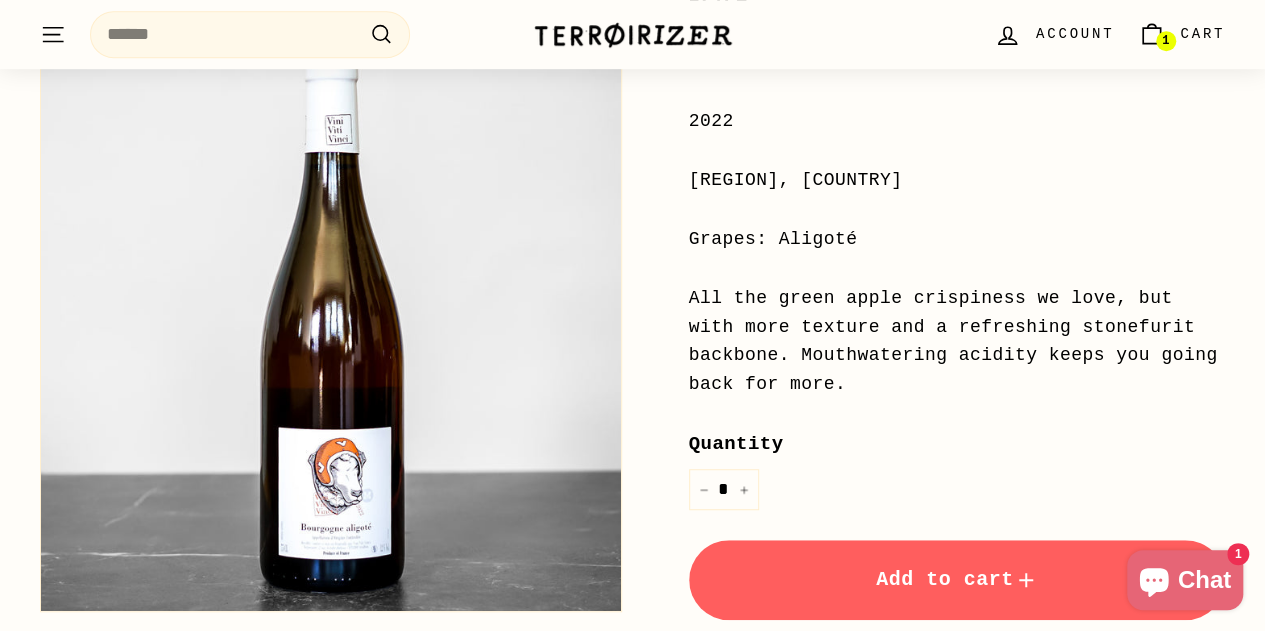 scroll, scrollTop: 500, scrollLeft: 0, axis: vertical 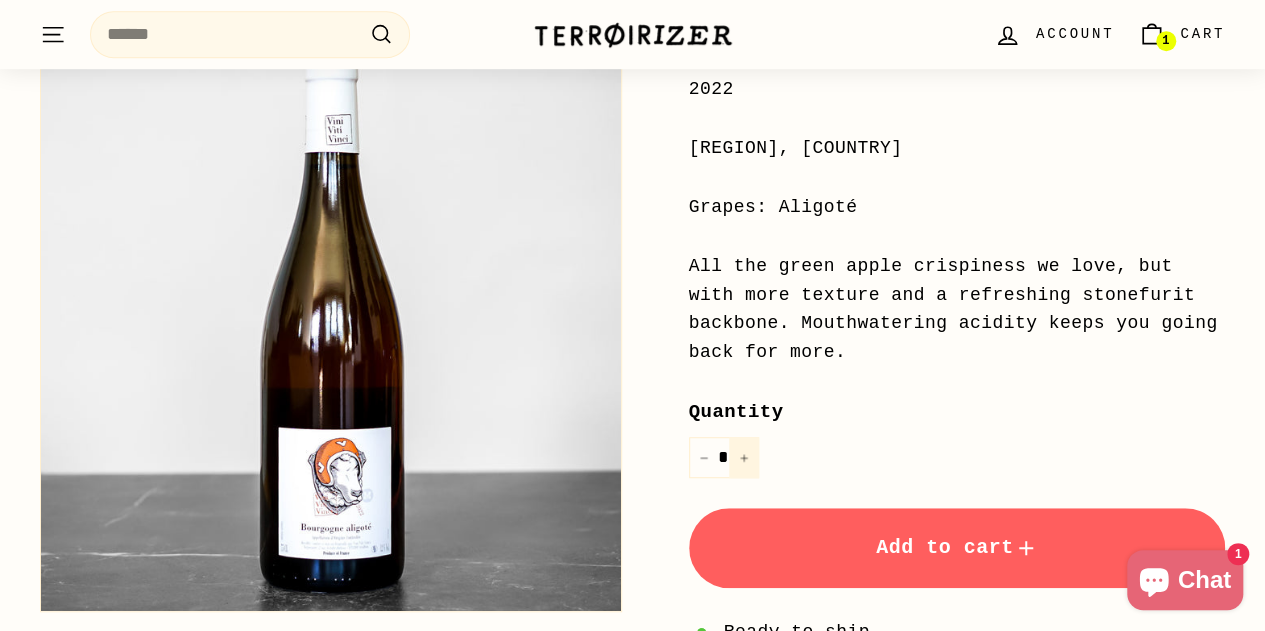 click on "+" at bounding box center [744, 457] 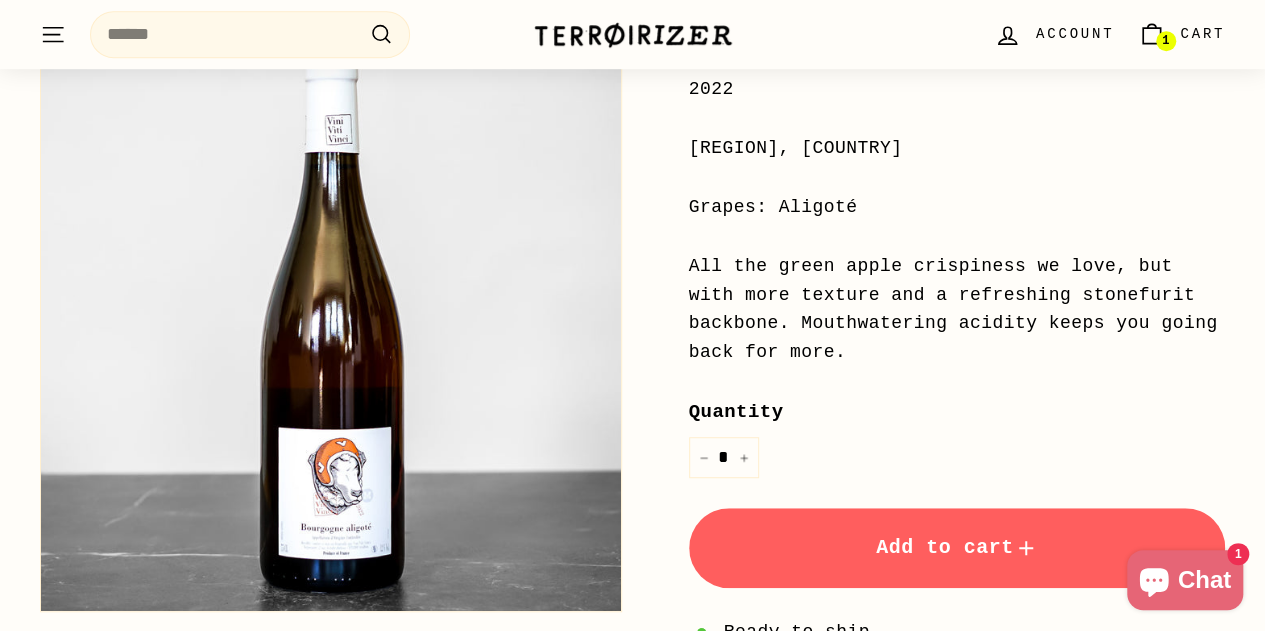 click on "Add to cart" at bounding box center [957, 548] 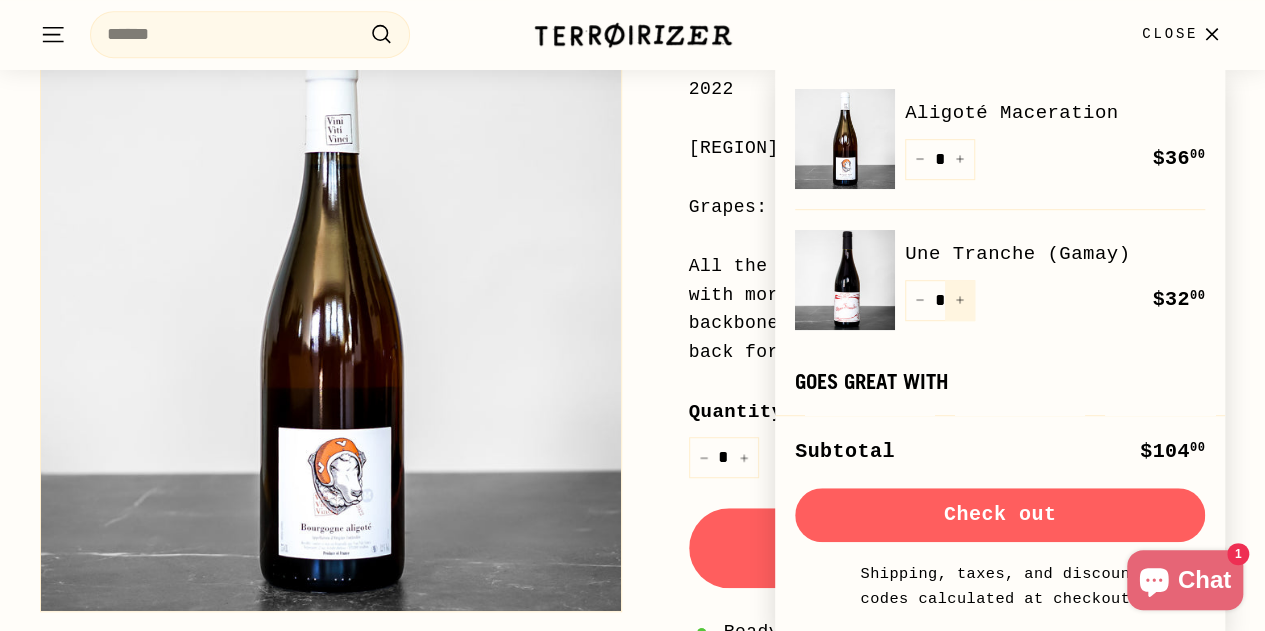 click 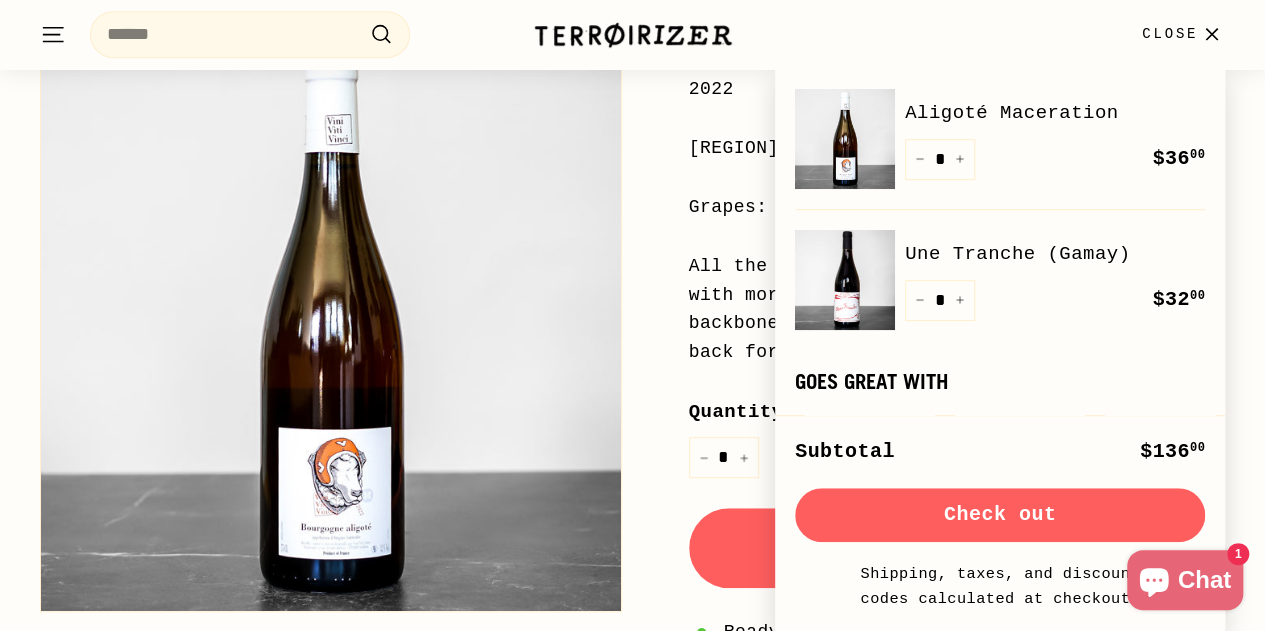 click 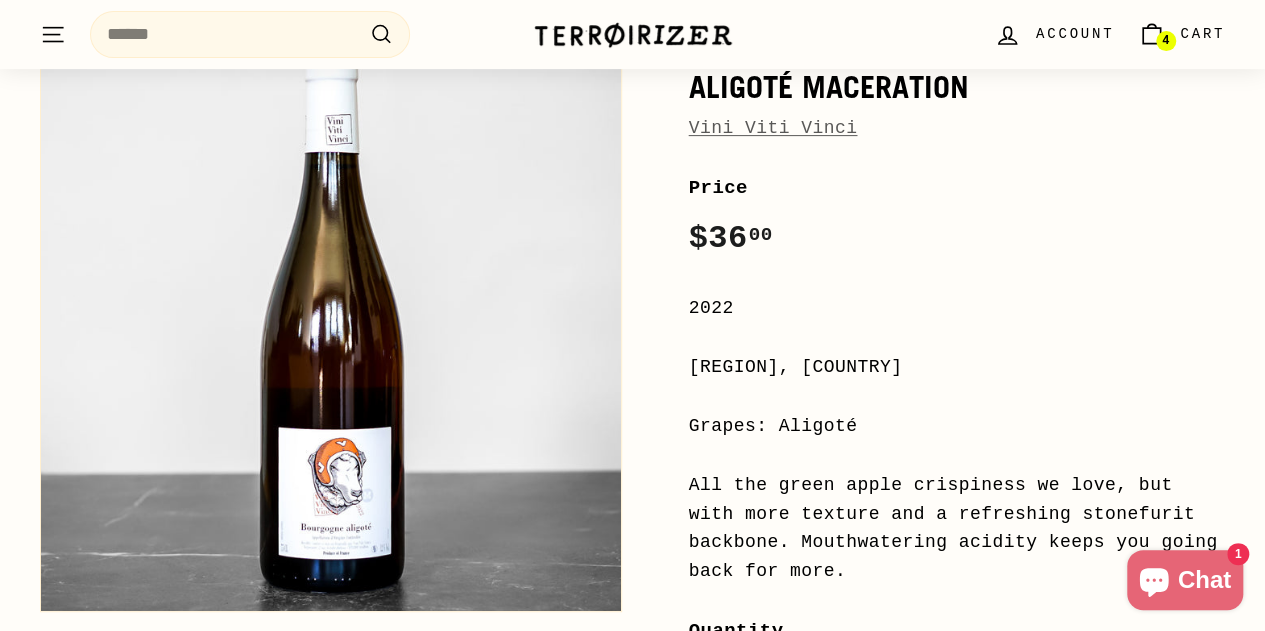 scroll, scrollTop: 0, scrollLeft: 0, axis: both 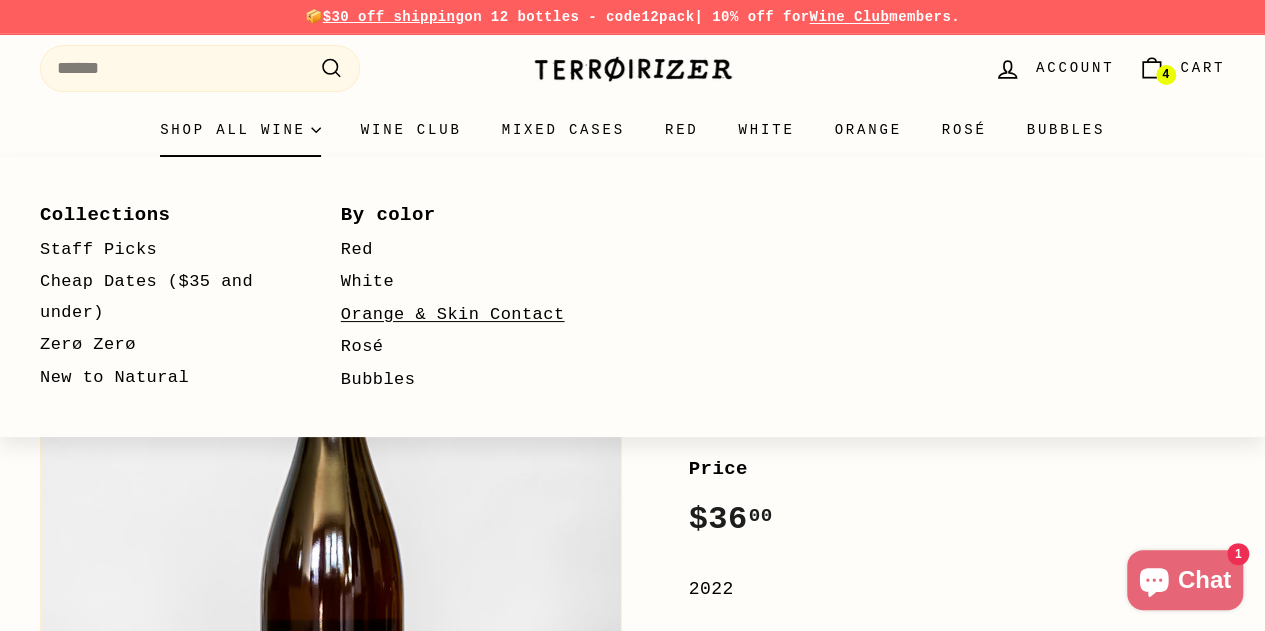click on "Orange & Skin Contact" at bounding box center (462, 315) 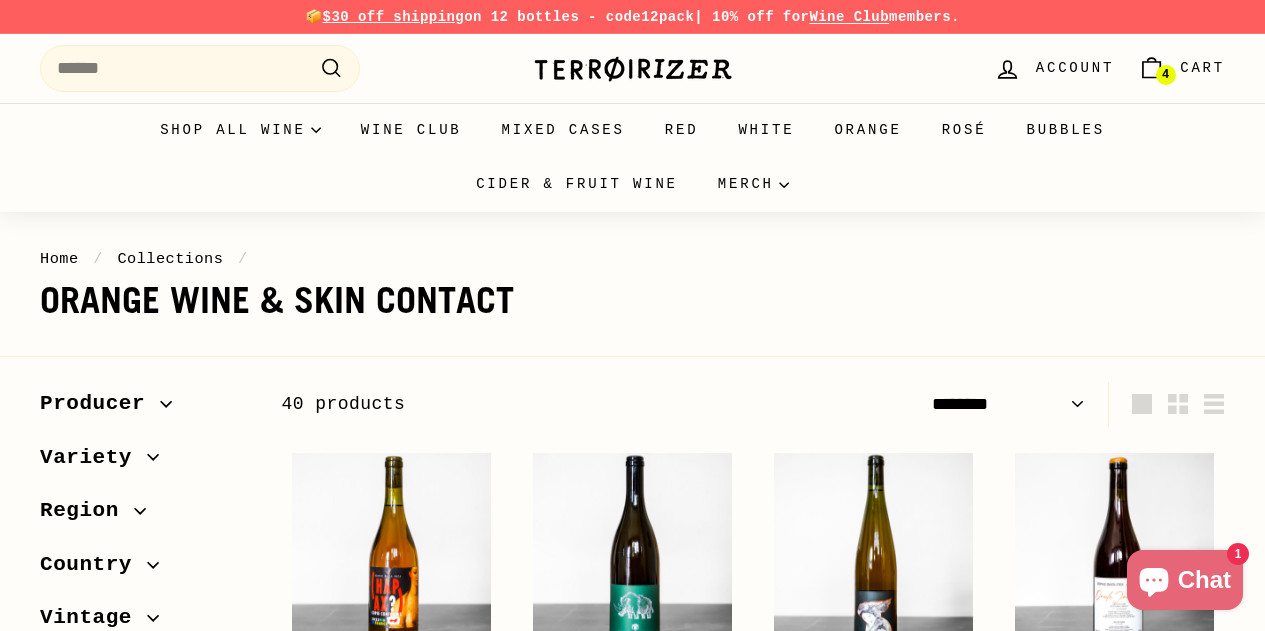 select on "******" 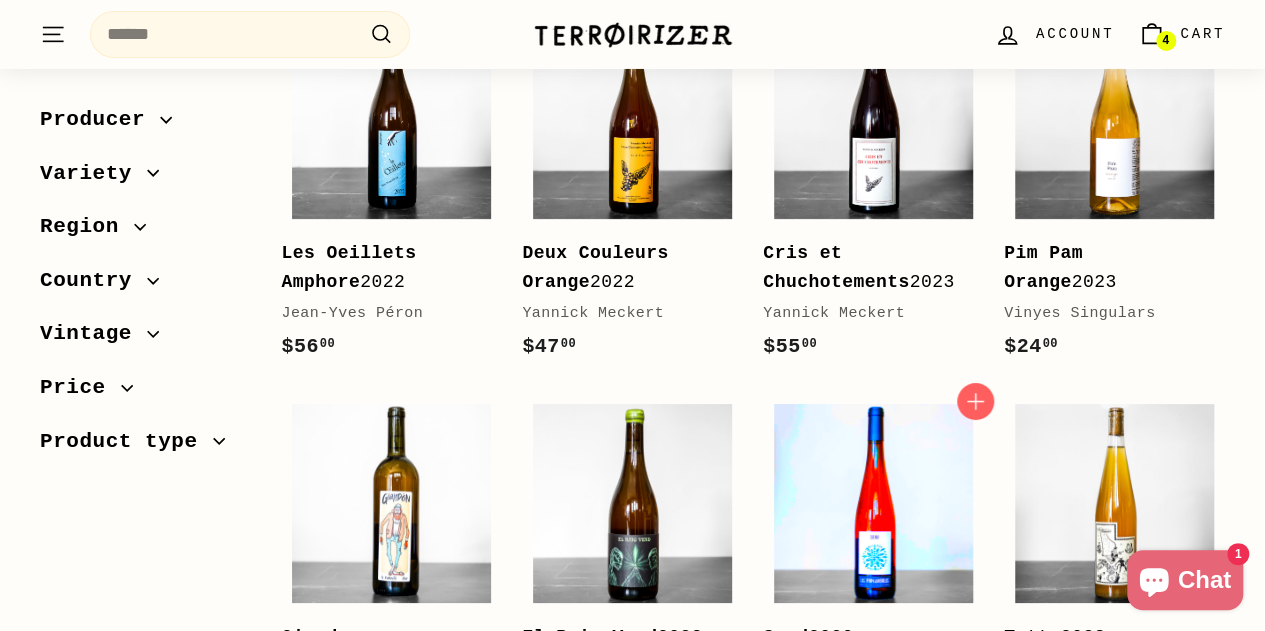 scroll, scrollTop: 3400, scrollLeft: 0, axis: vertical 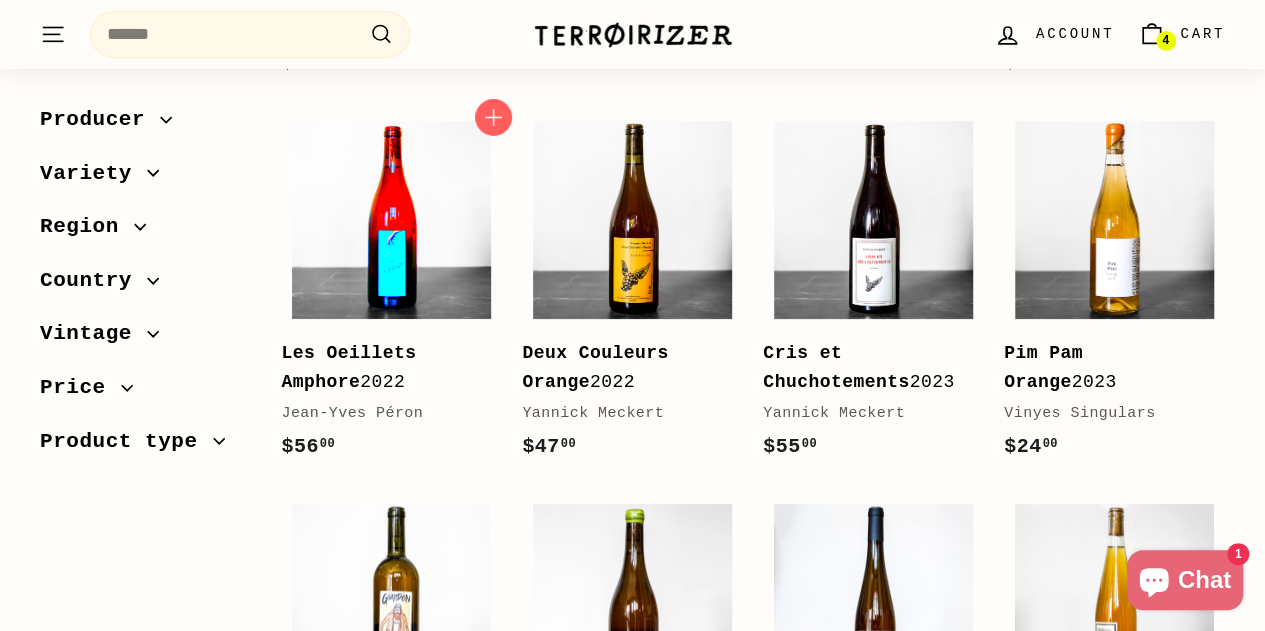 click at bounding box center (391, 220) 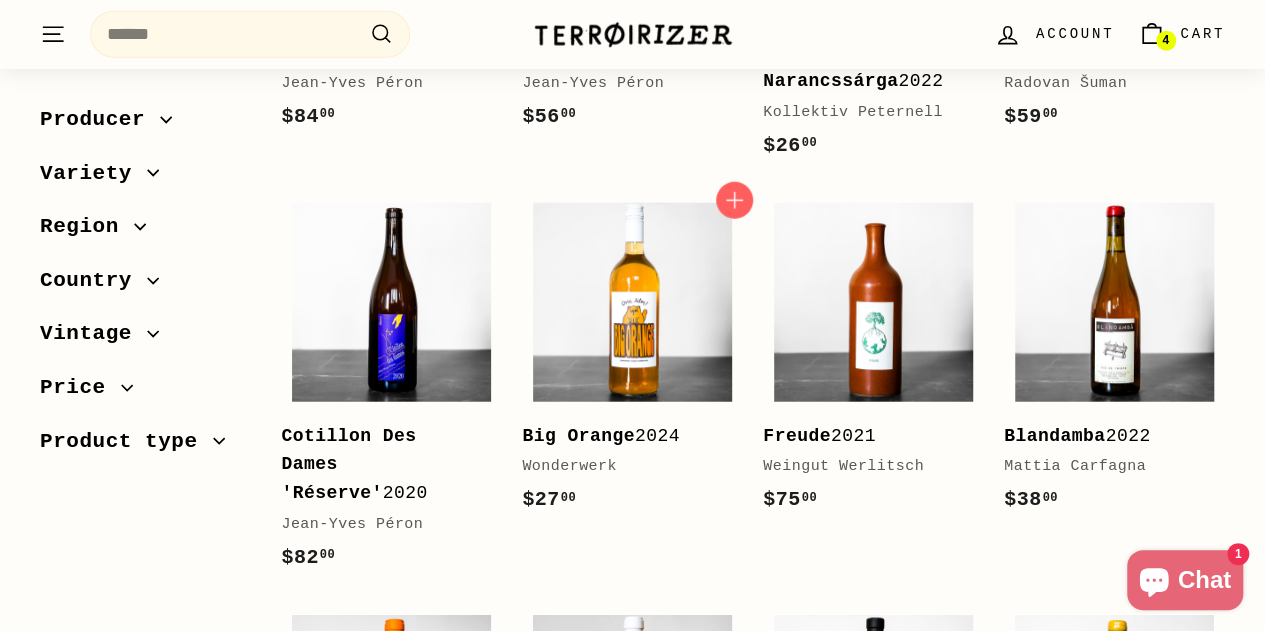 scroll, scrollTop: 2476, scrollLeft: 0, axis: vertical 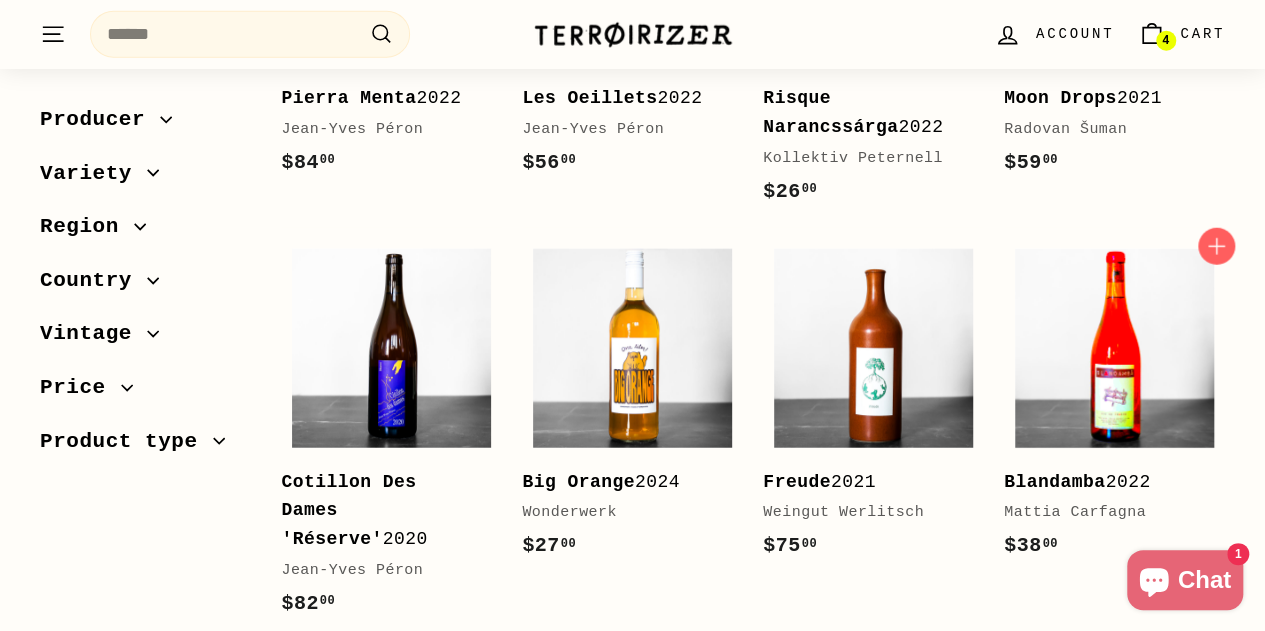 click at bounding box center [1114, 348] 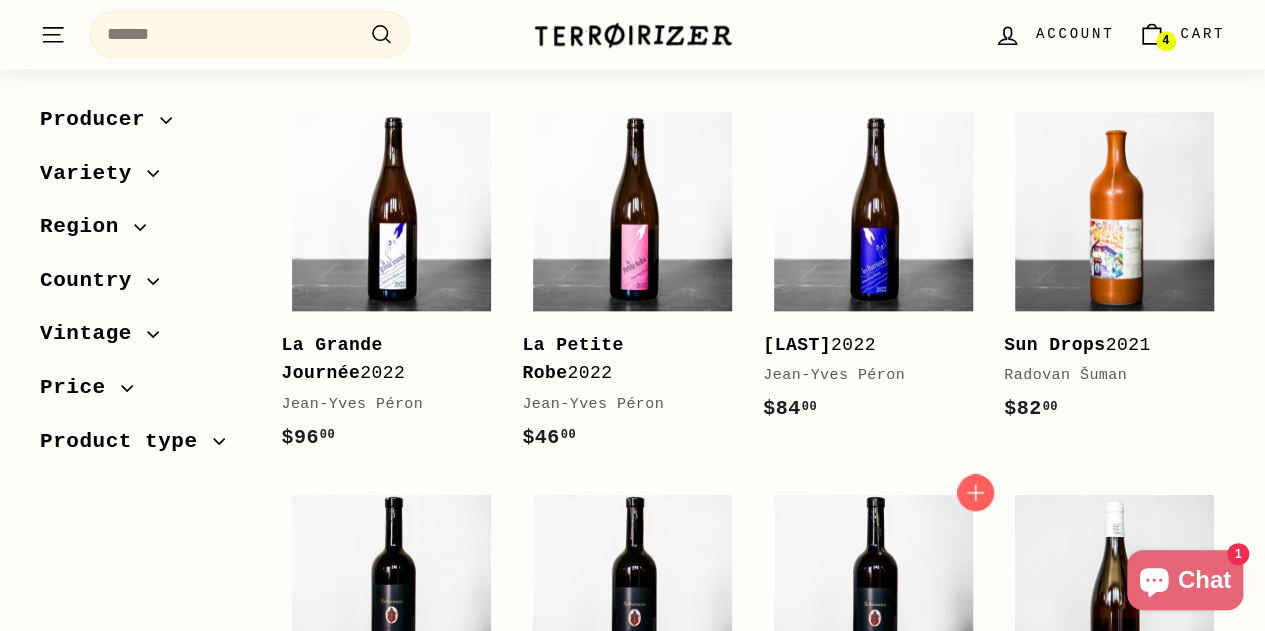 scroll, scrollTop: 1062, scrollLeft: 0, axis: vertical 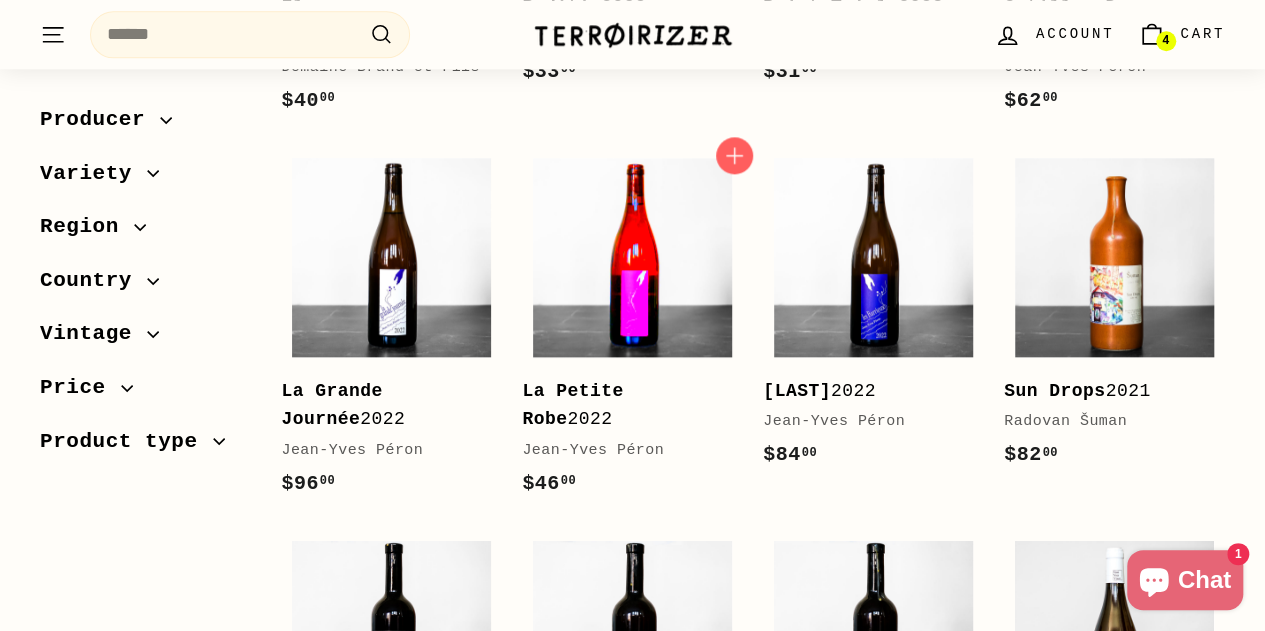 click at bounding box center (632, 257) 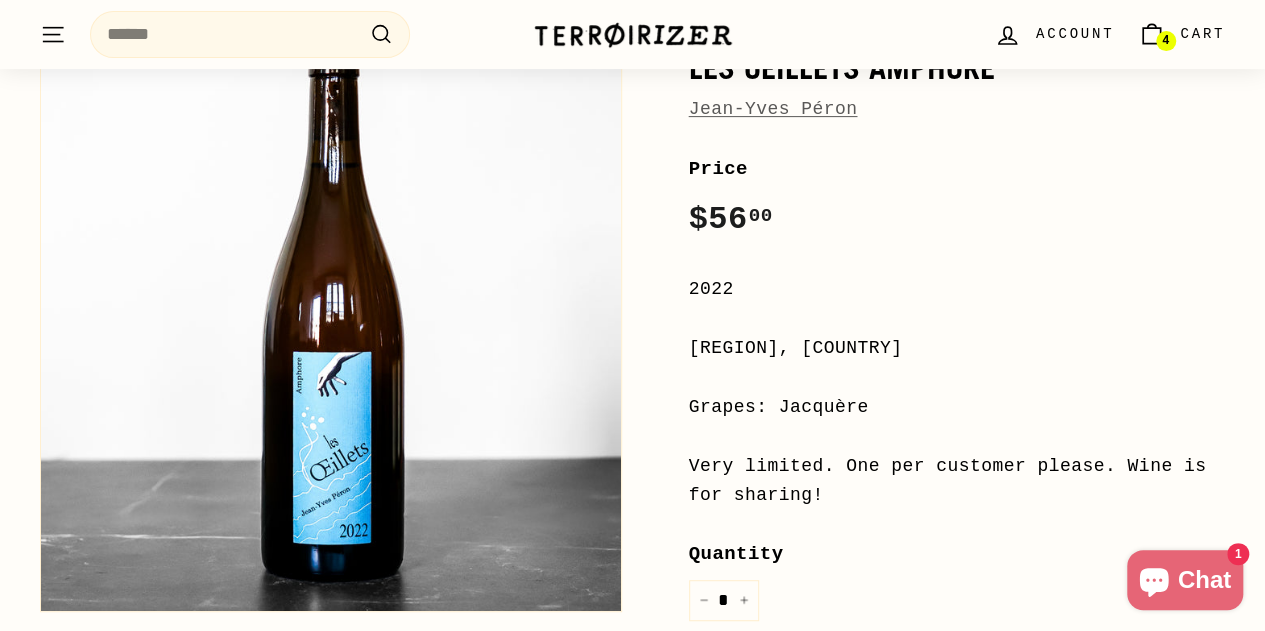 scroll, scrollTop: 100, scrollLeft: 0, axis: vertical 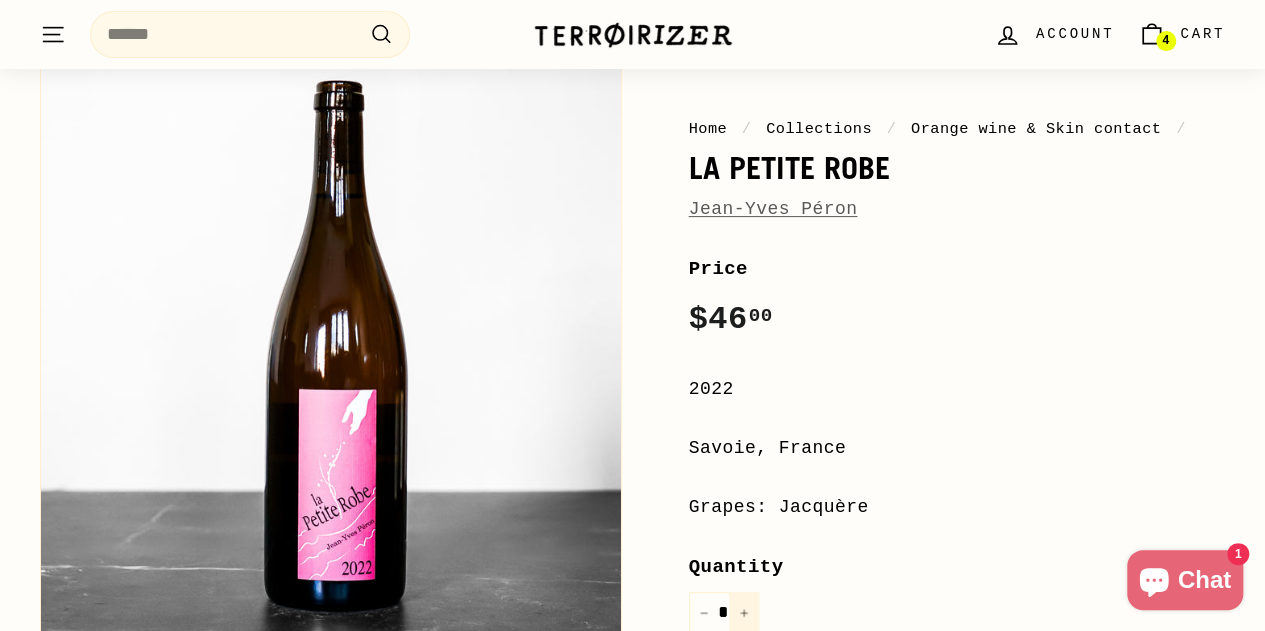 click 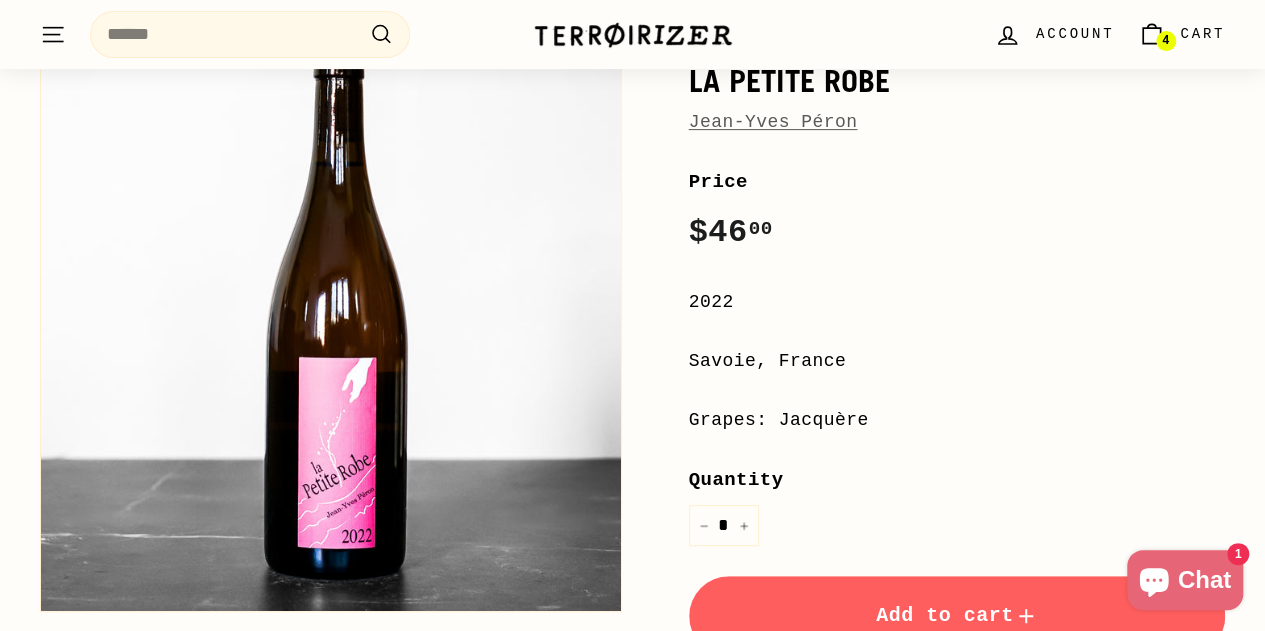 scroll, scrollTop: 400, scrollLeft: 0, axis: vertical 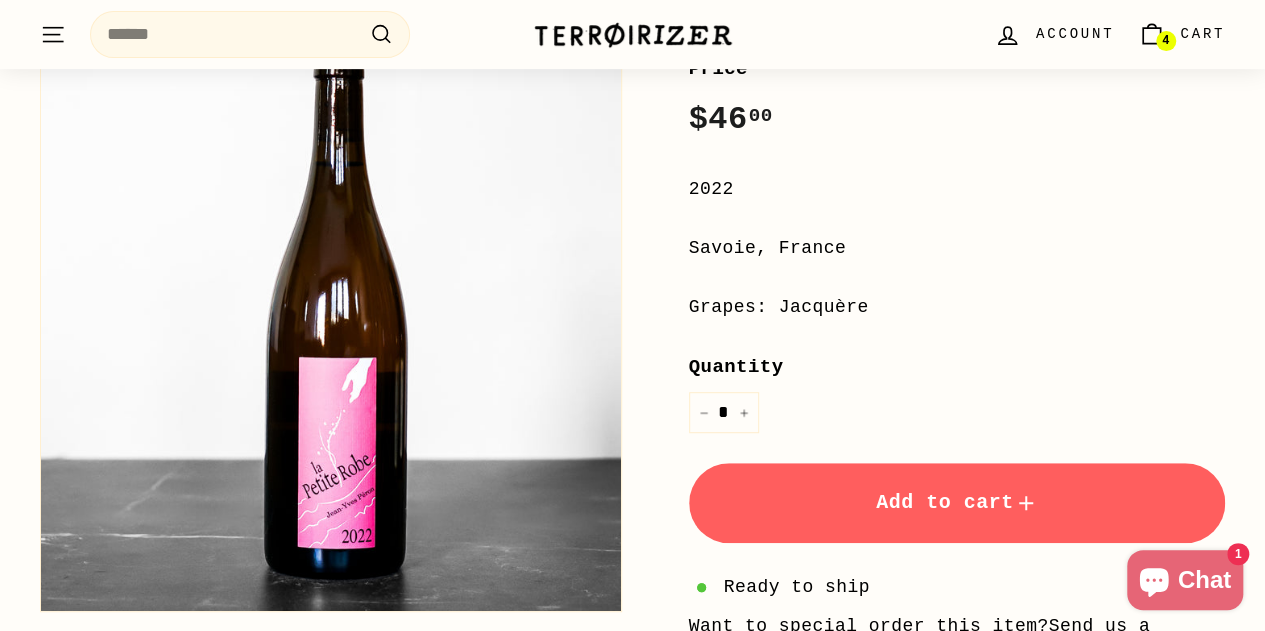 click on "Add to cart" at bounding box center [957, 502] 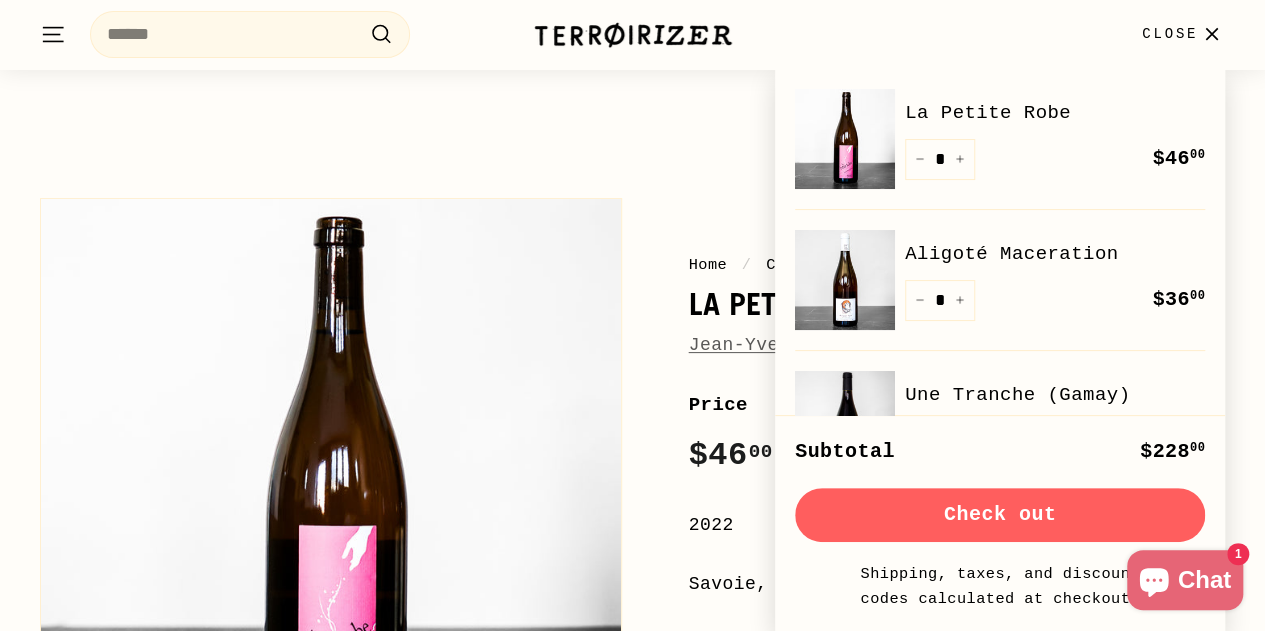 scroll, scrollTop: 0, scrollLeft: 0, axis: both 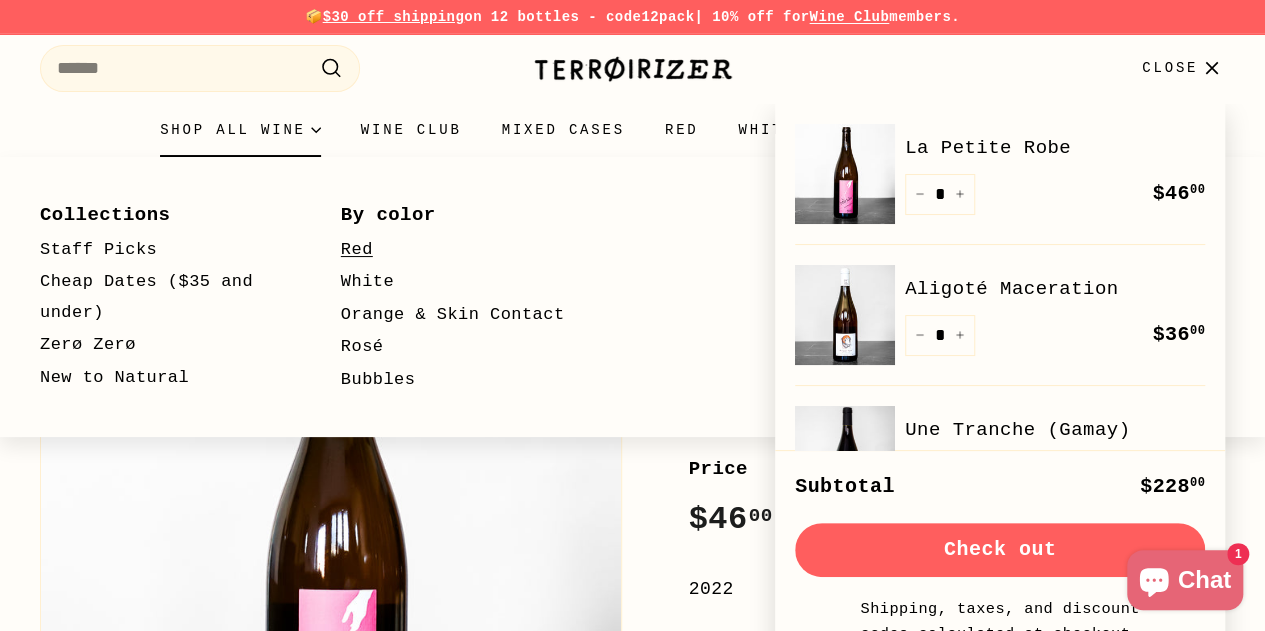 click on "Red" at bounding box center (462, 250) 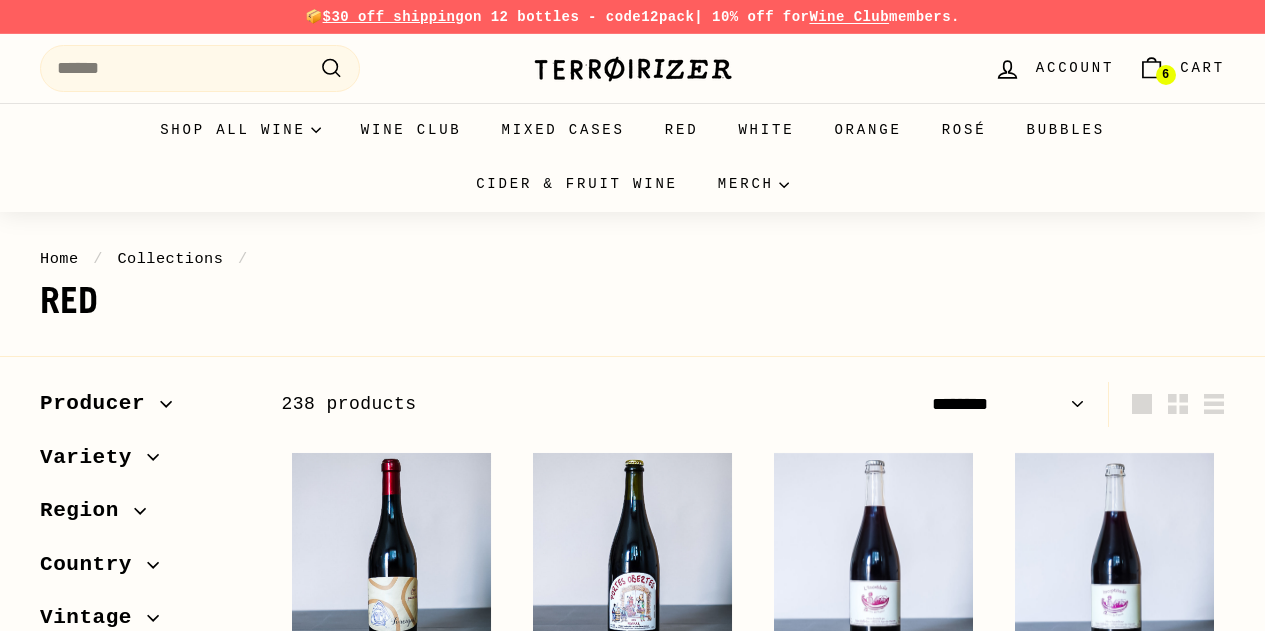 select on "******" 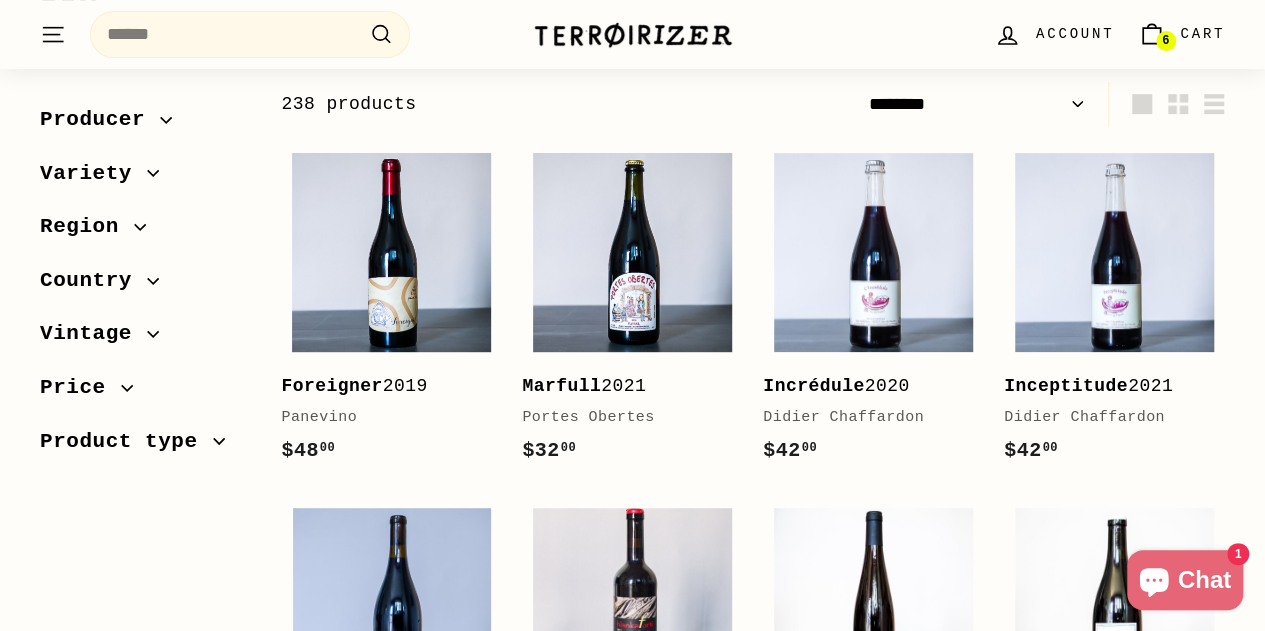 scroll, scrollTop: 200, scrollLeft: 0, axis: vertical 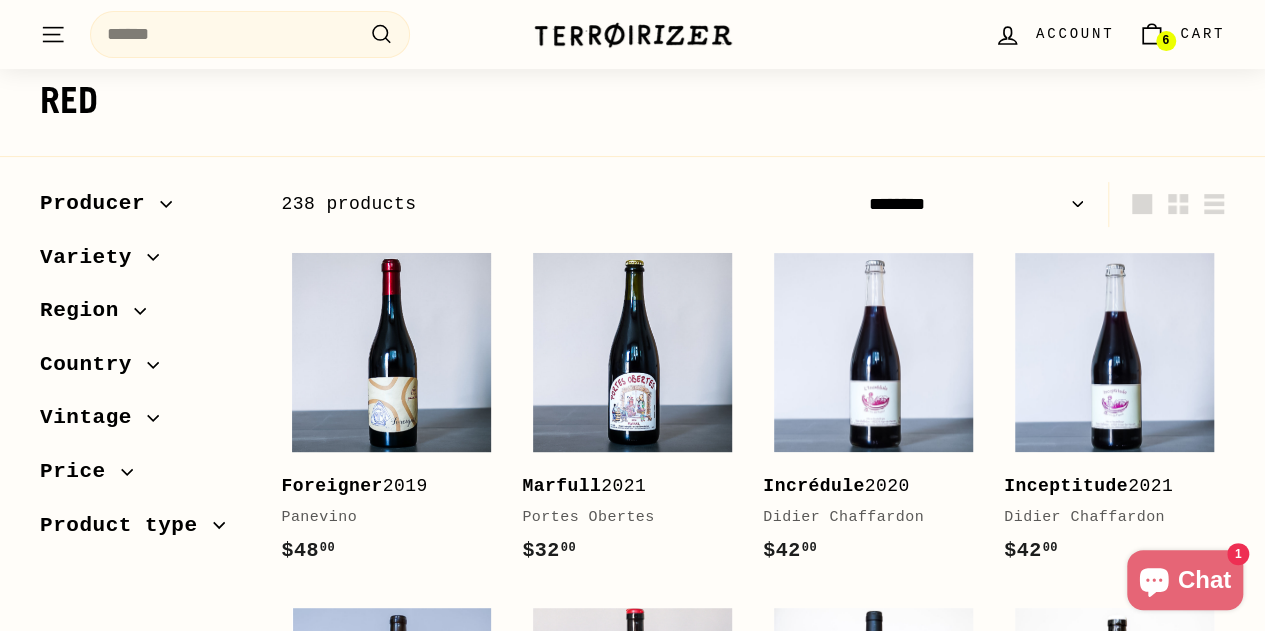 click on "Producer" at bounding box center [144, 204] 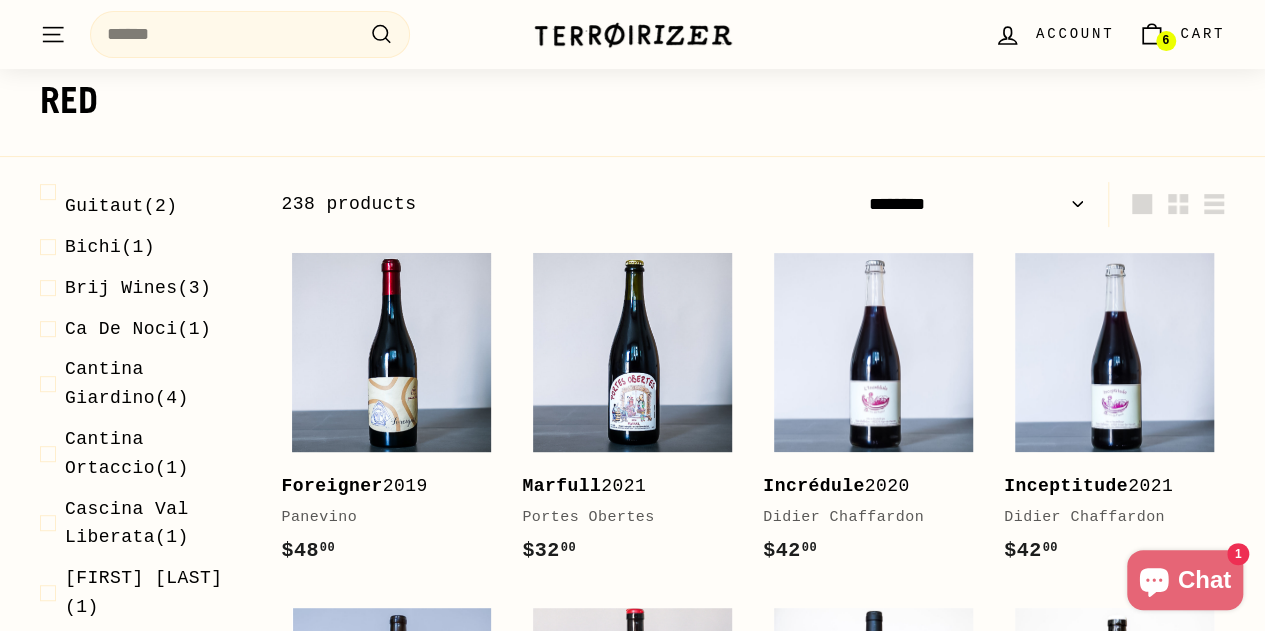 scroll, scrollTop: 0, scrollLeft: 0, axis: both 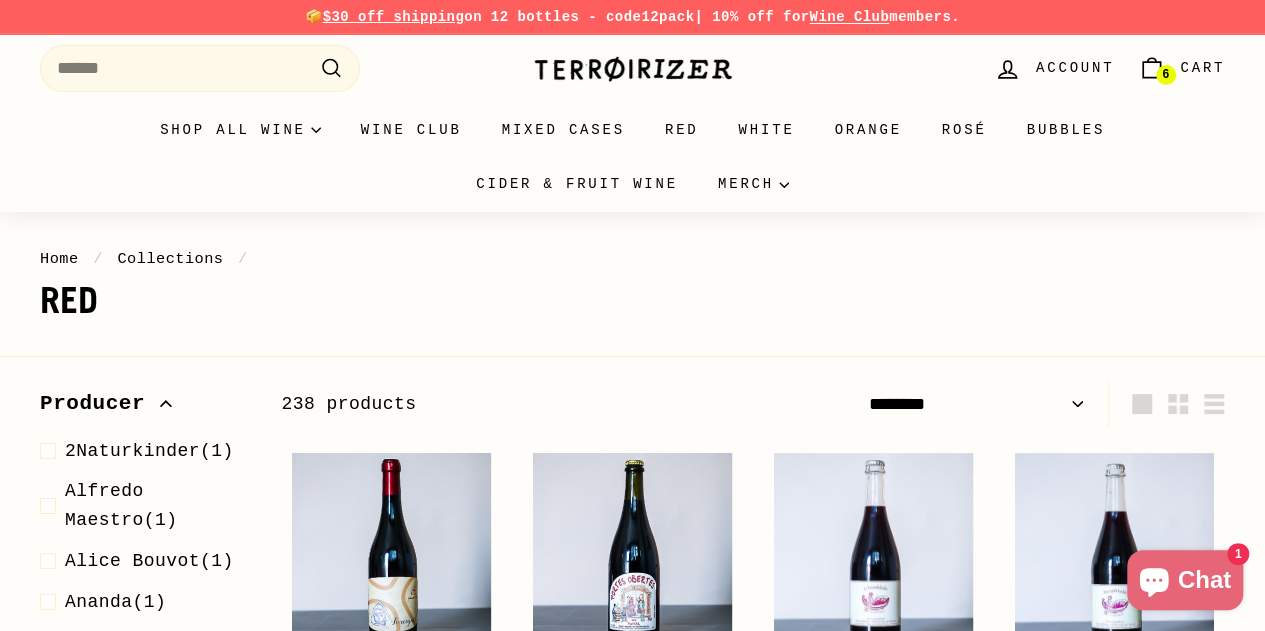 click on "Producer" at bounding box center (144, 404) 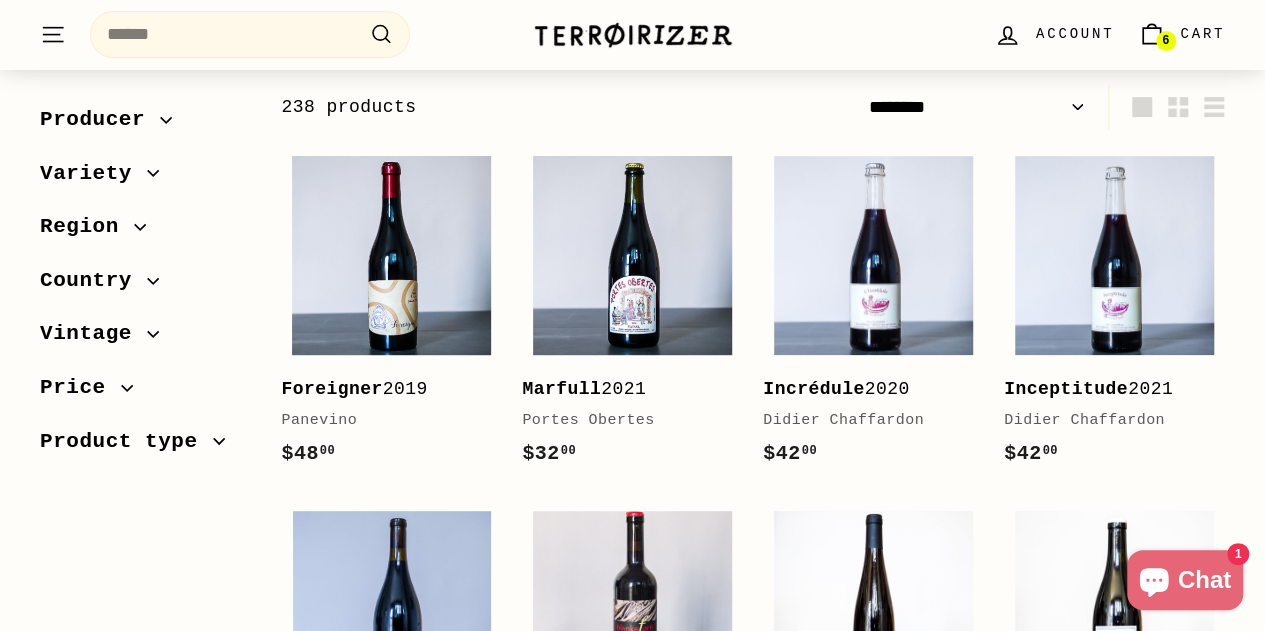 scroll, scrollTop: 300, scrollLeft: 0, axis: vertical 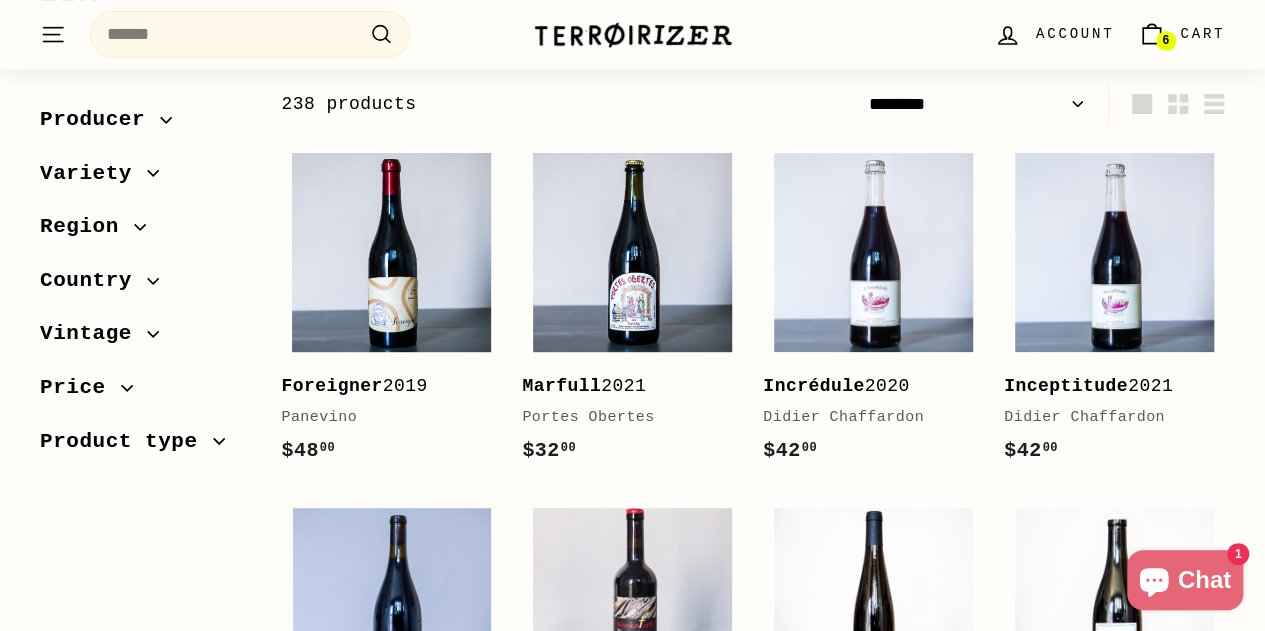 click on "Variety" at bounding box center [144, 174] 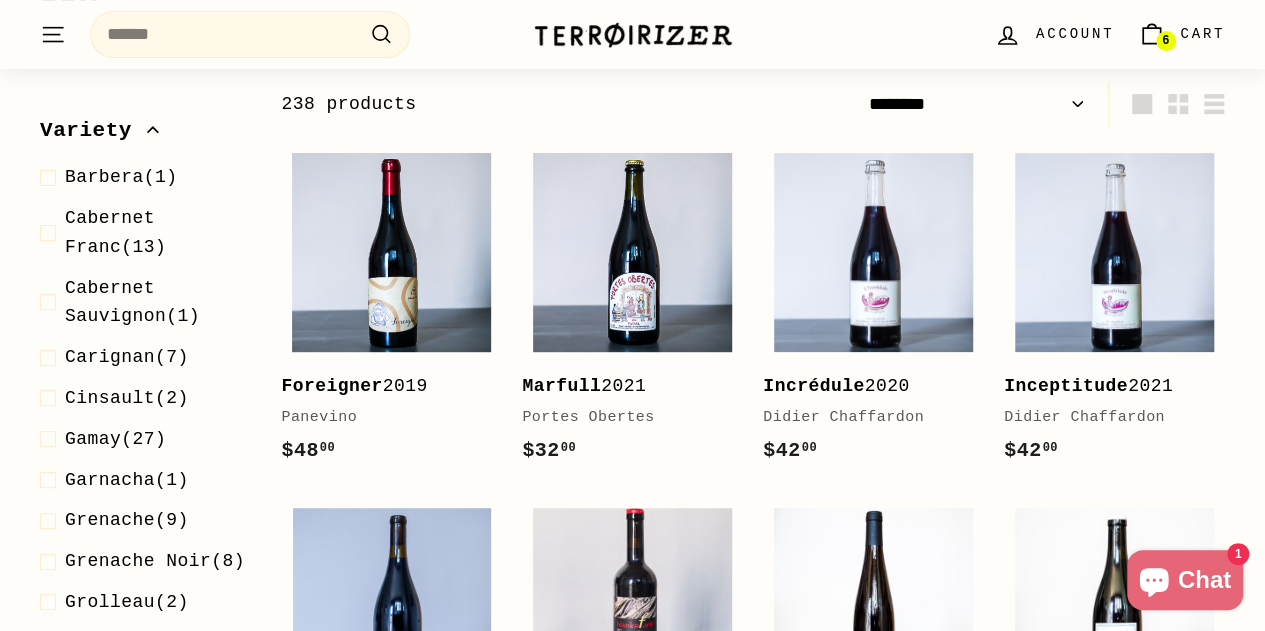scroll, scrollTop: 0, scrollLeft: 0, axis: both 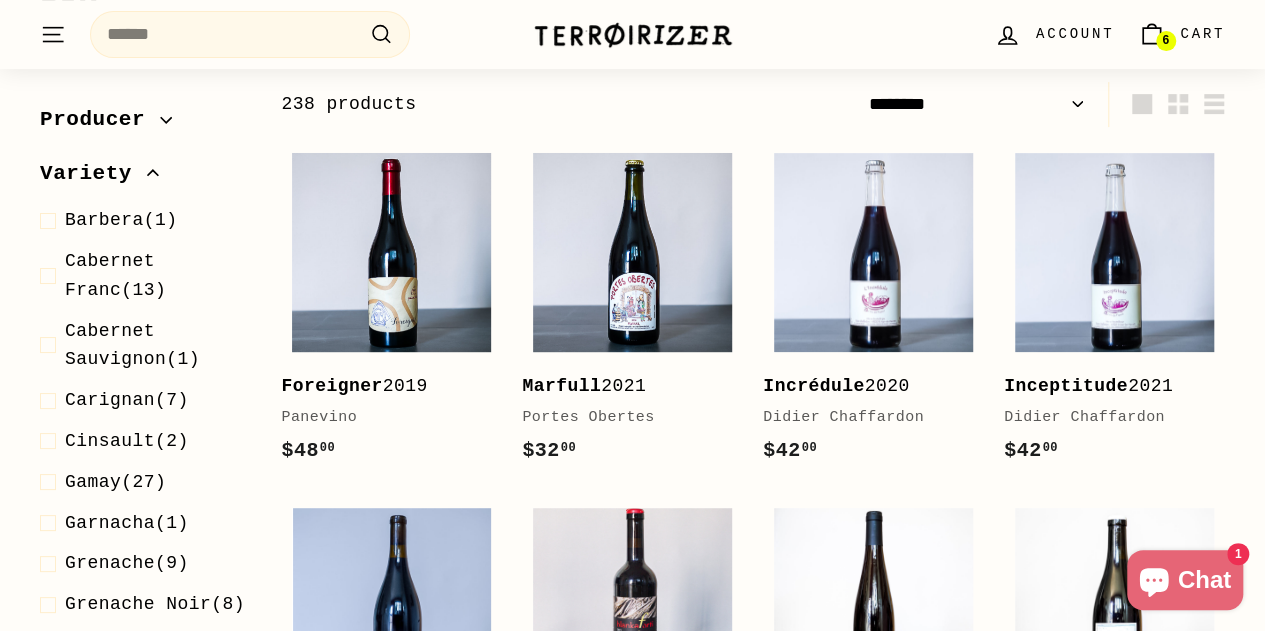 click on "(1)" at bounding box center (632, 2091) 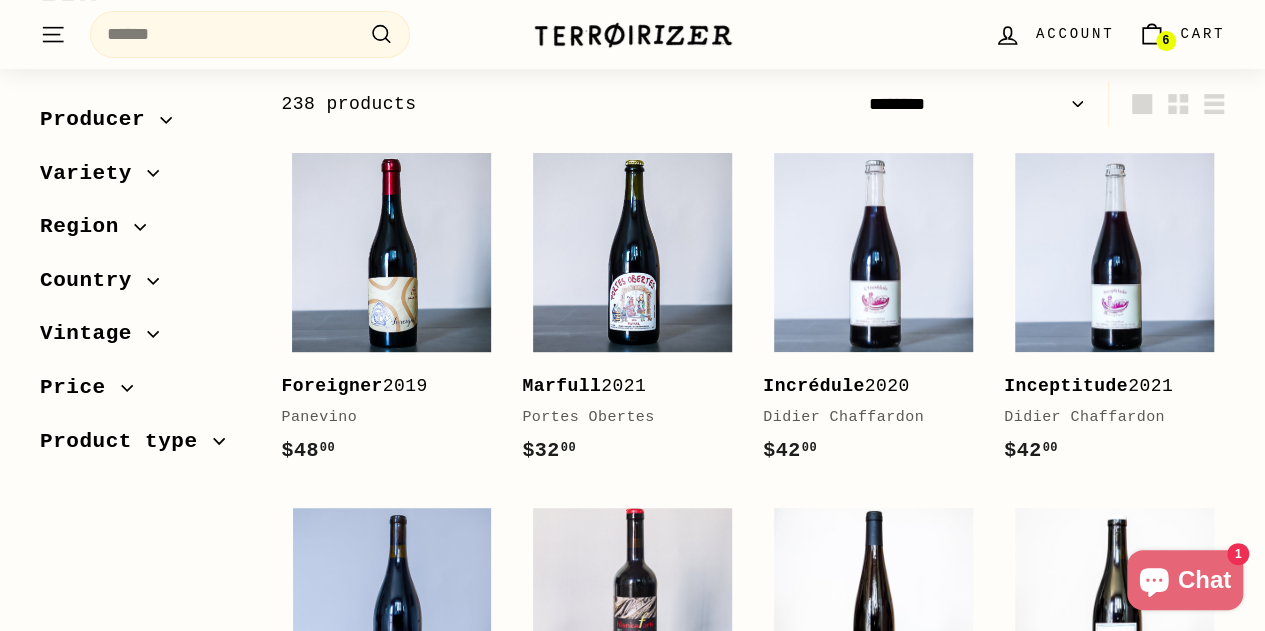 click on "(1)" at bounding box center (138, 295) 